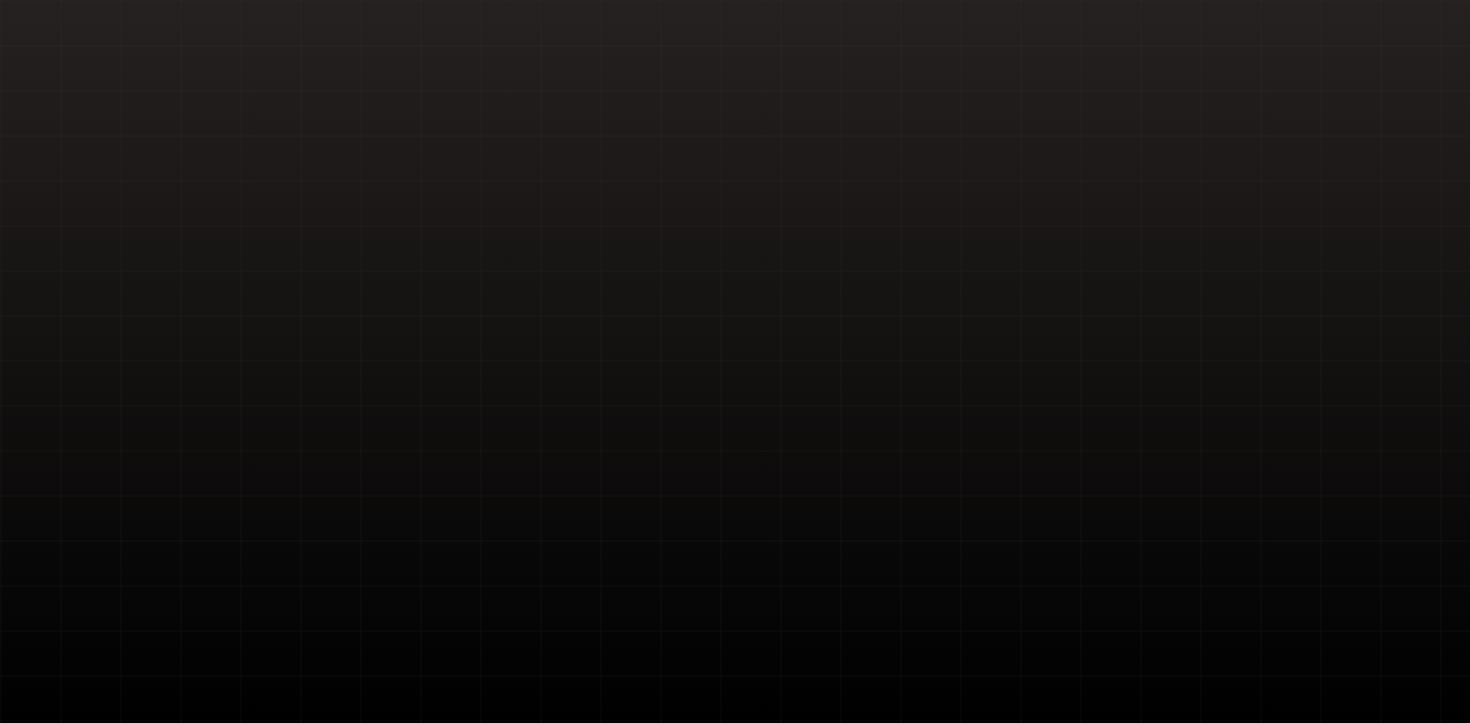 scroll, scrollTop: 0, scrollLeft: 0, axis: both 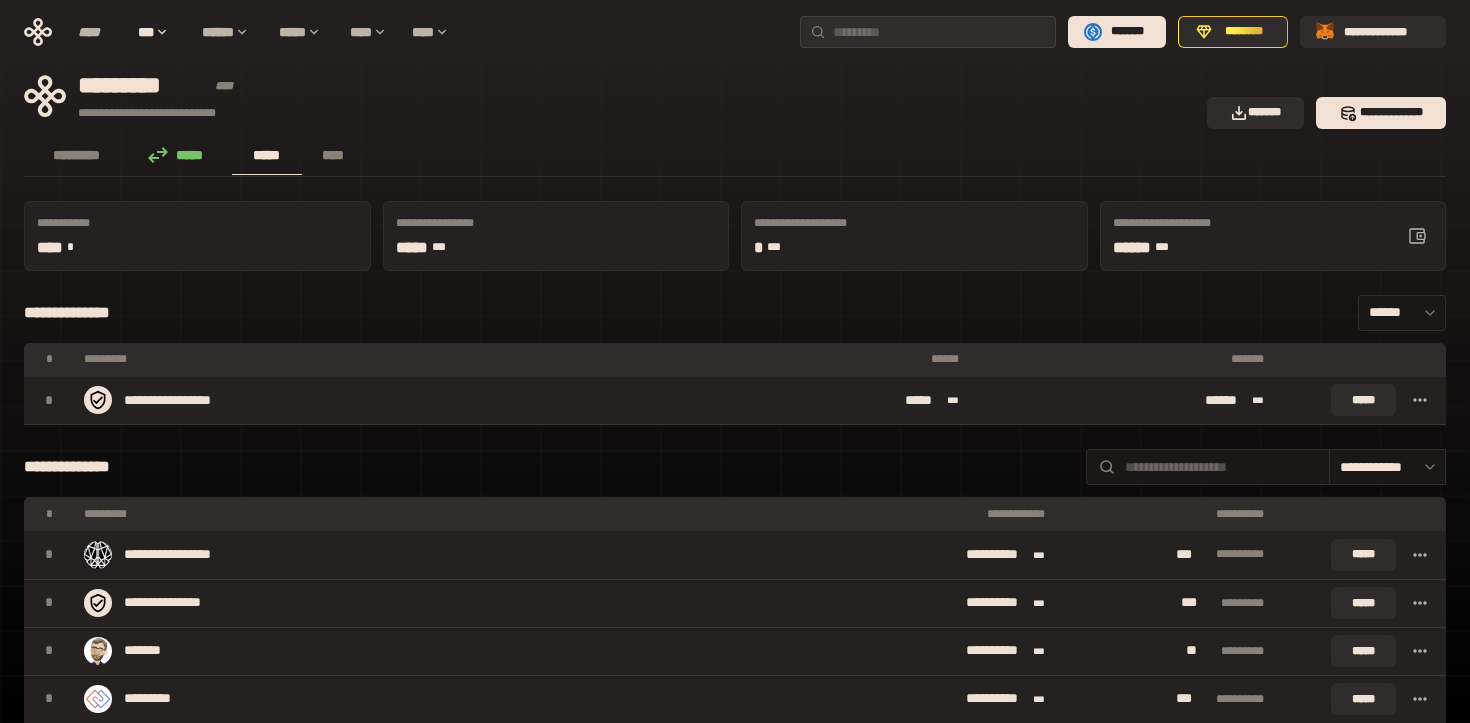 click on "**********" at bounding box center [735, 32] 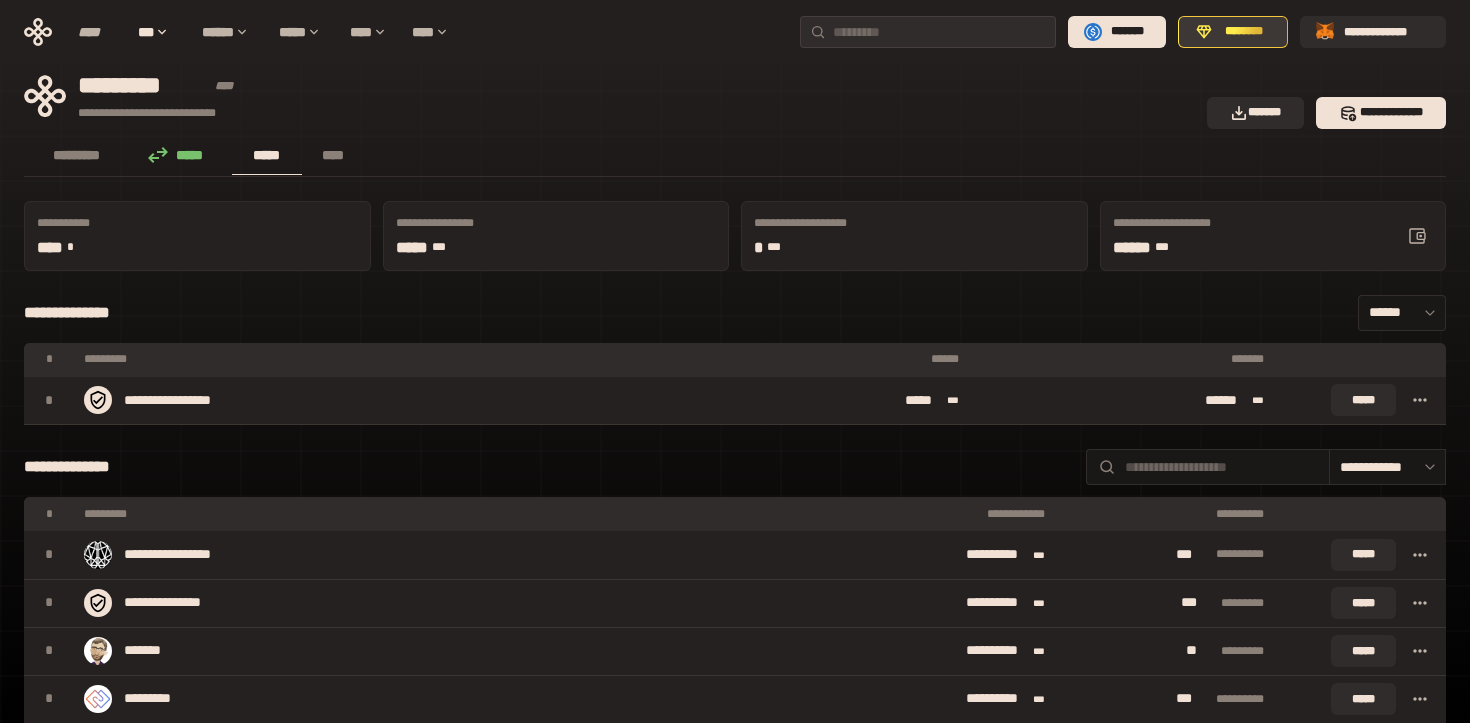 click on "********" at bounding box center (1244, 32) 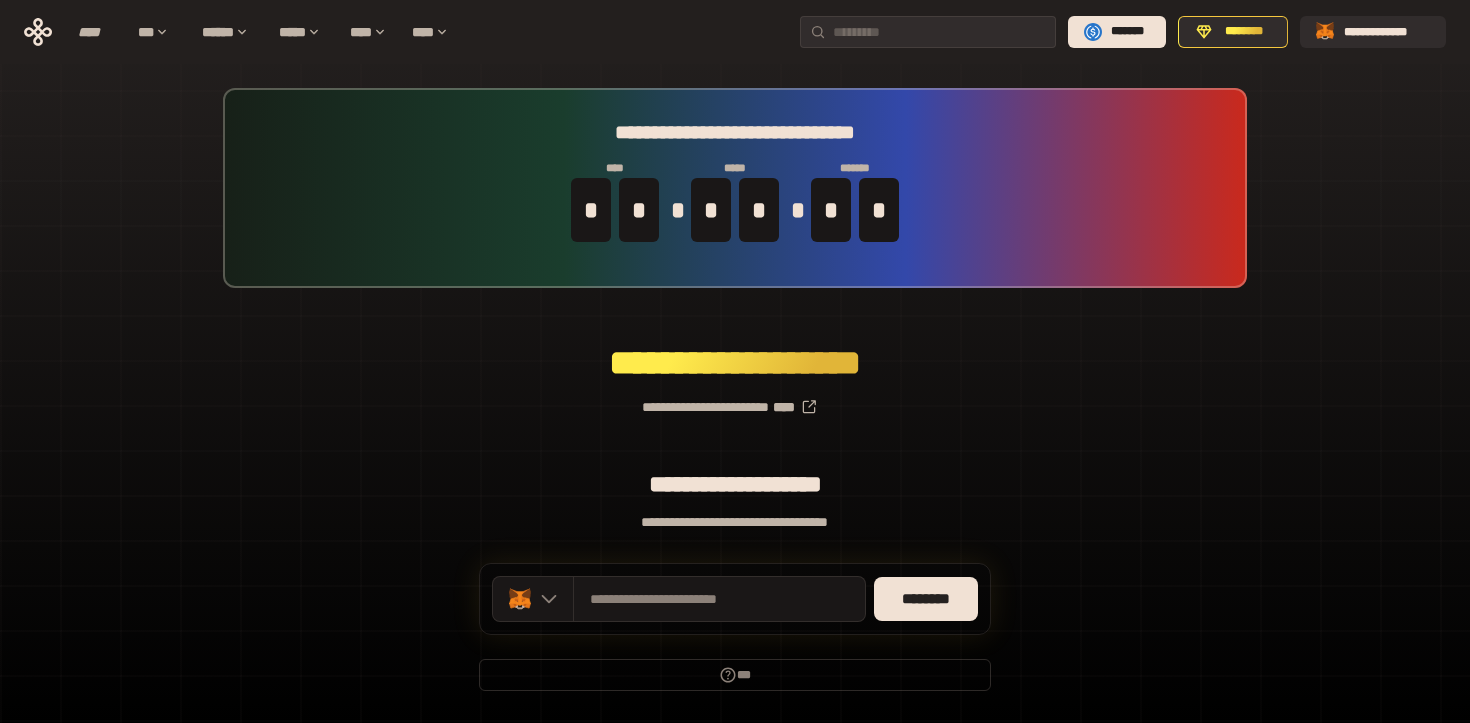 click on "**********" at bounding box center (735, 188) 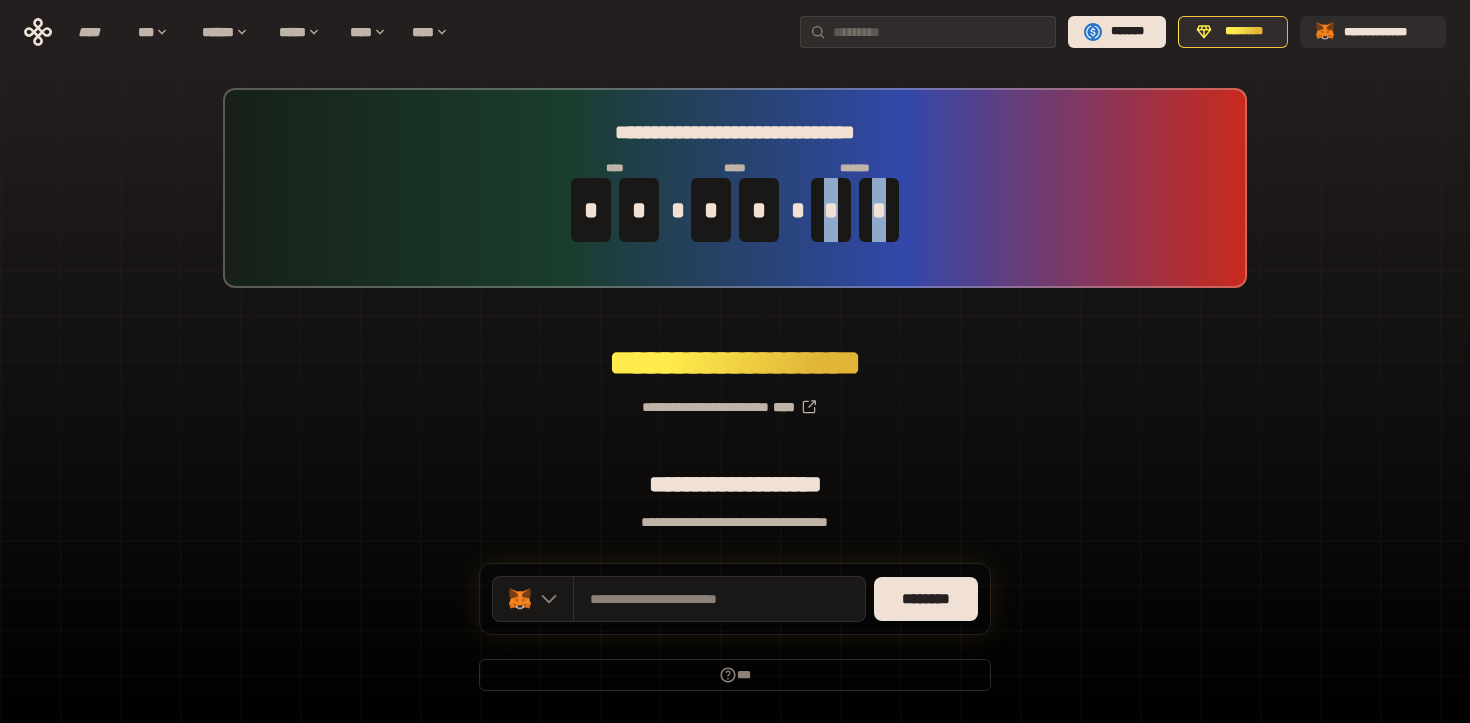 click on "**********" at bounding box center [735, 188] 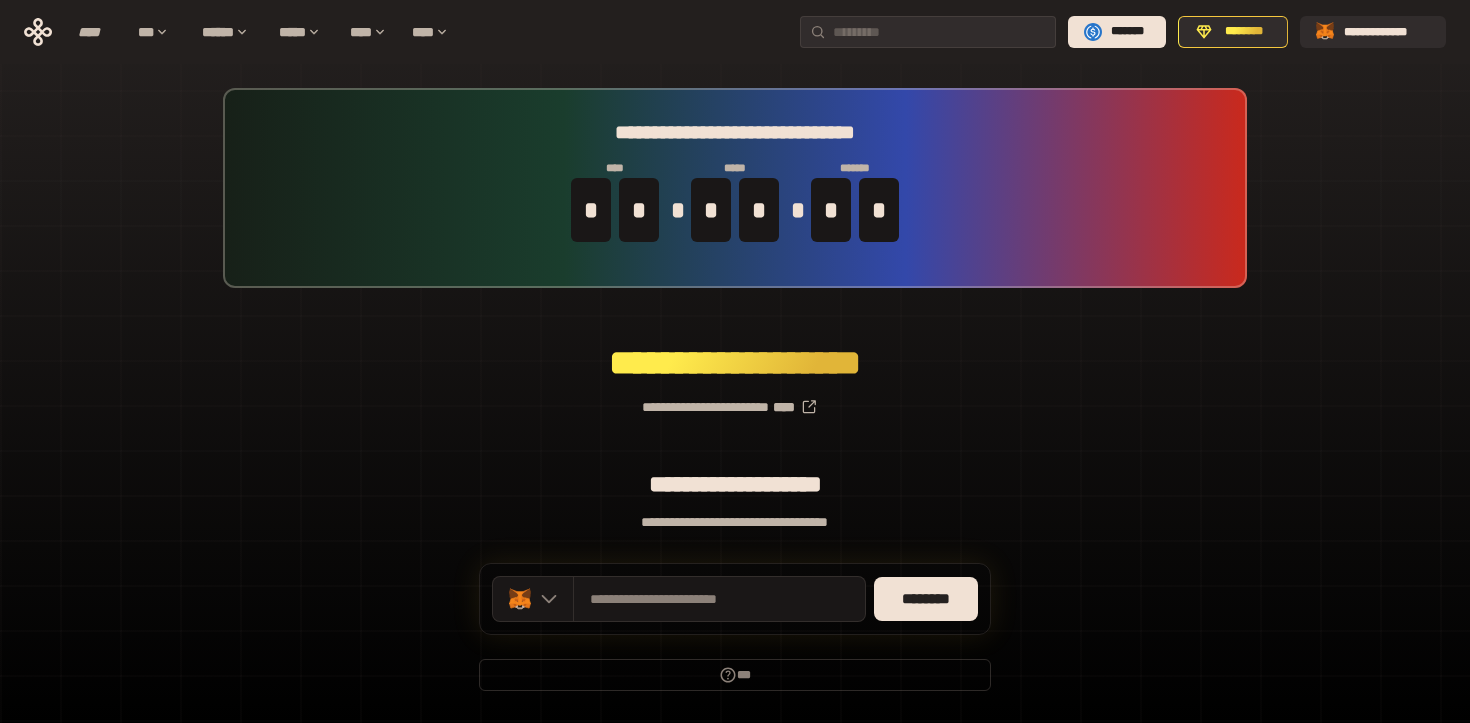 scroll, scrollTop: 60, scrollLeft: 0, axis: vertical 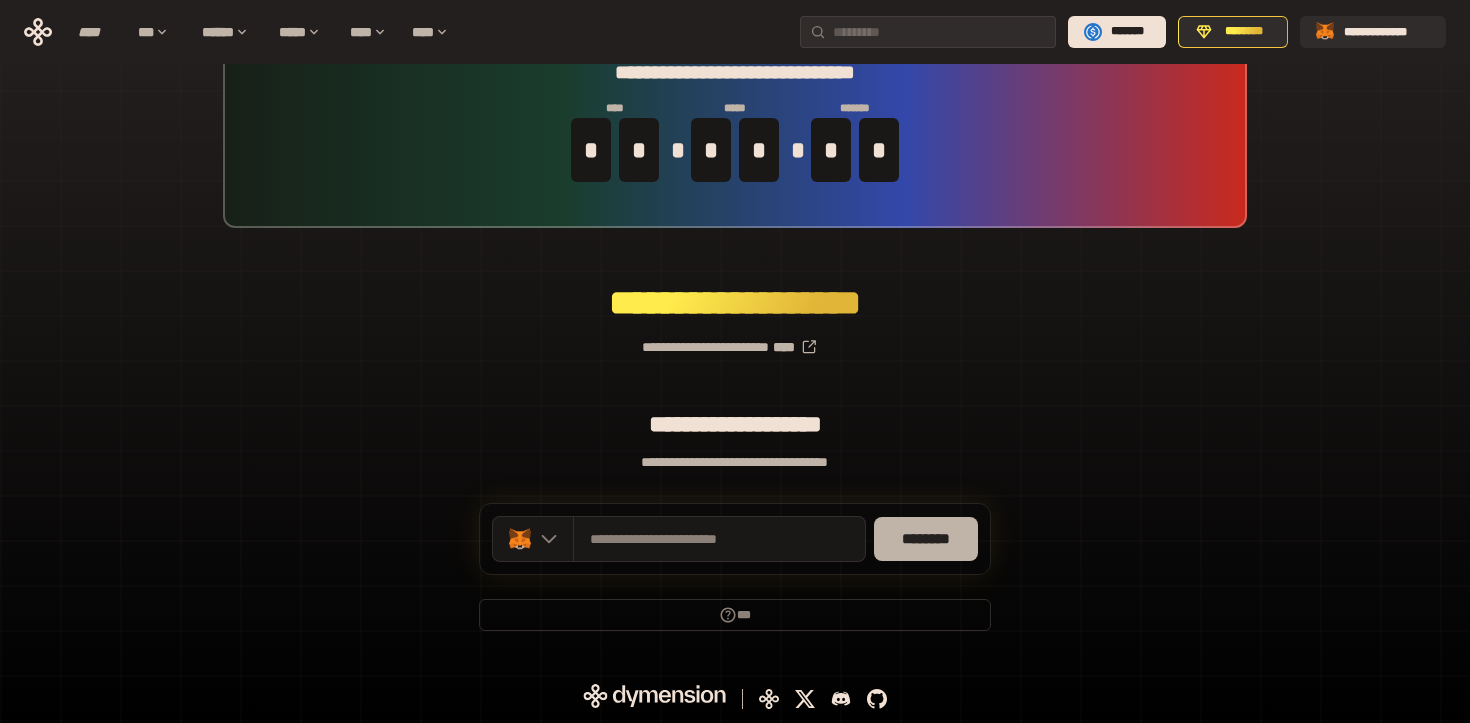 click on "********" at bounding box center (926, 539) 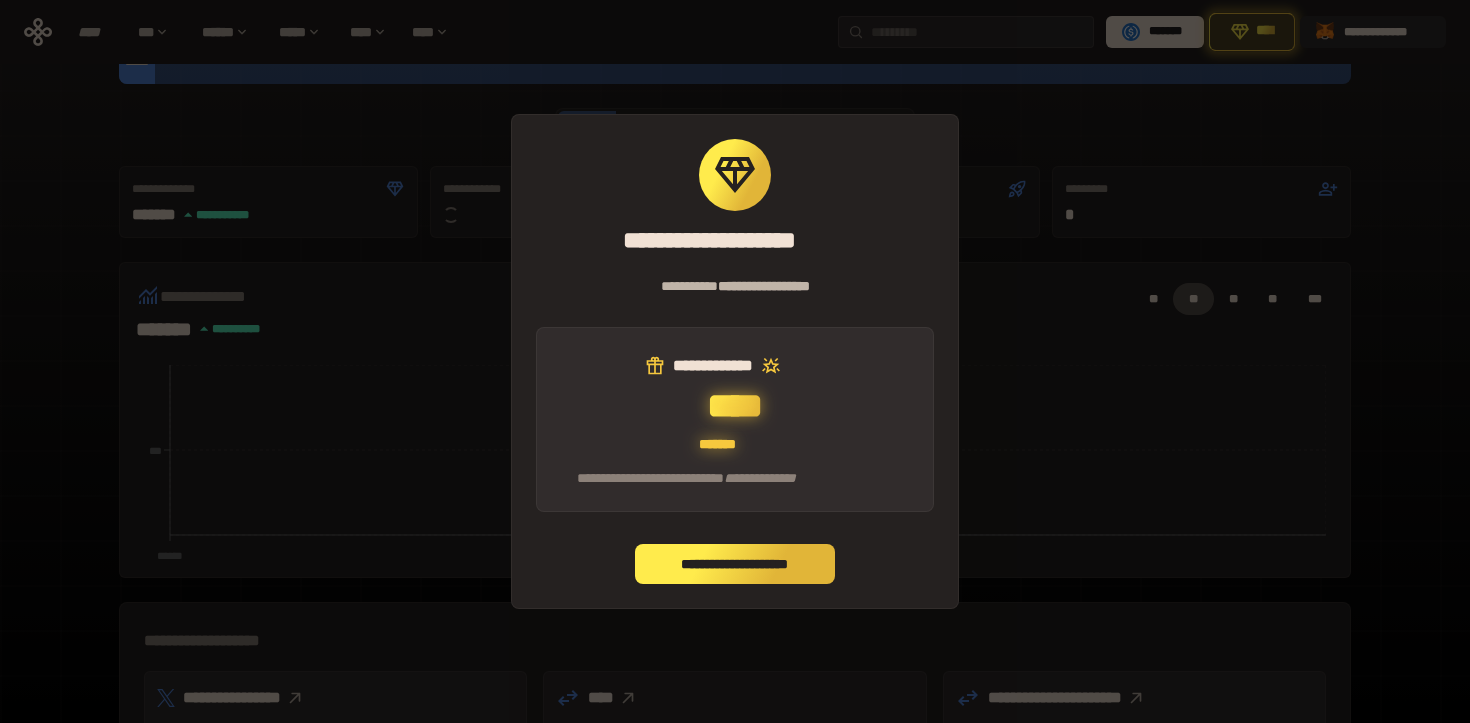 scroll, scrollTop: 64, scrollLeft: 0, axis: vertical 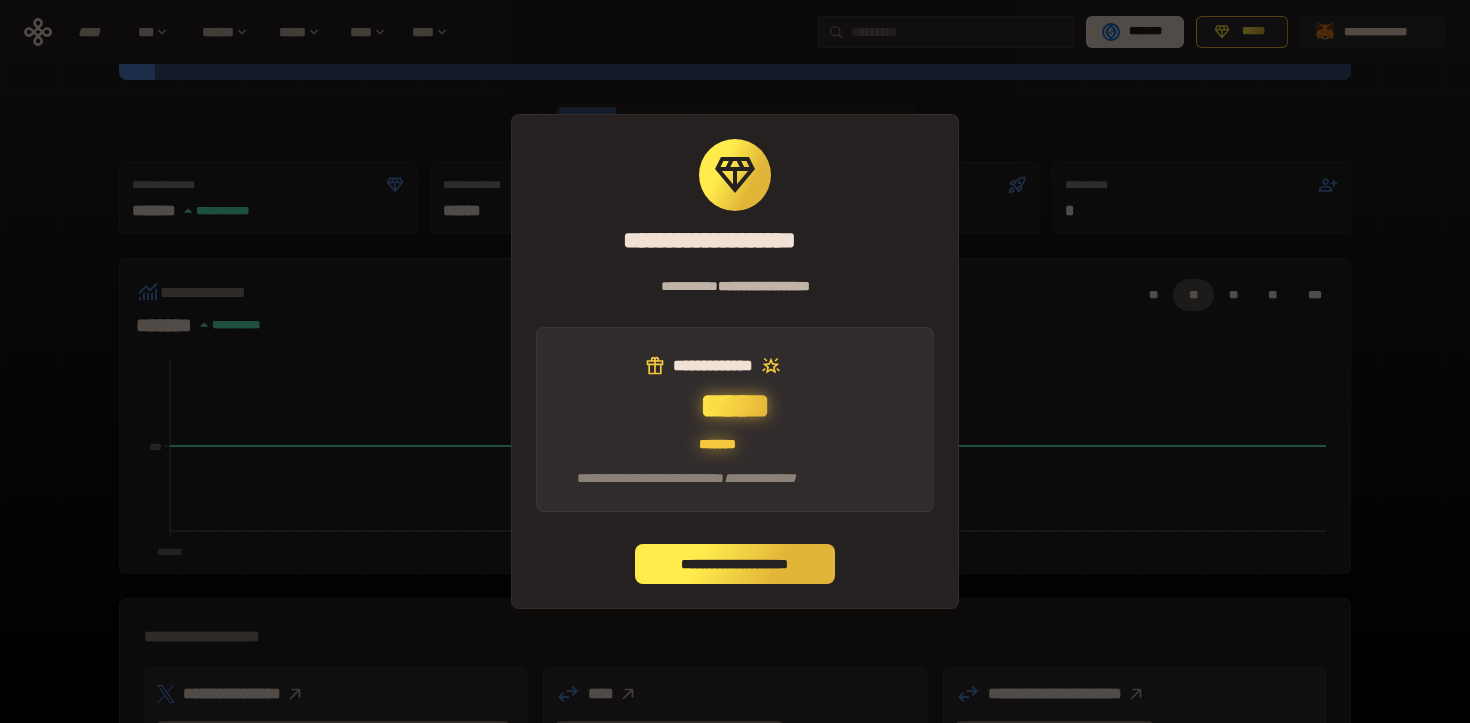 click on "**********" at bounding box center [735, 564] 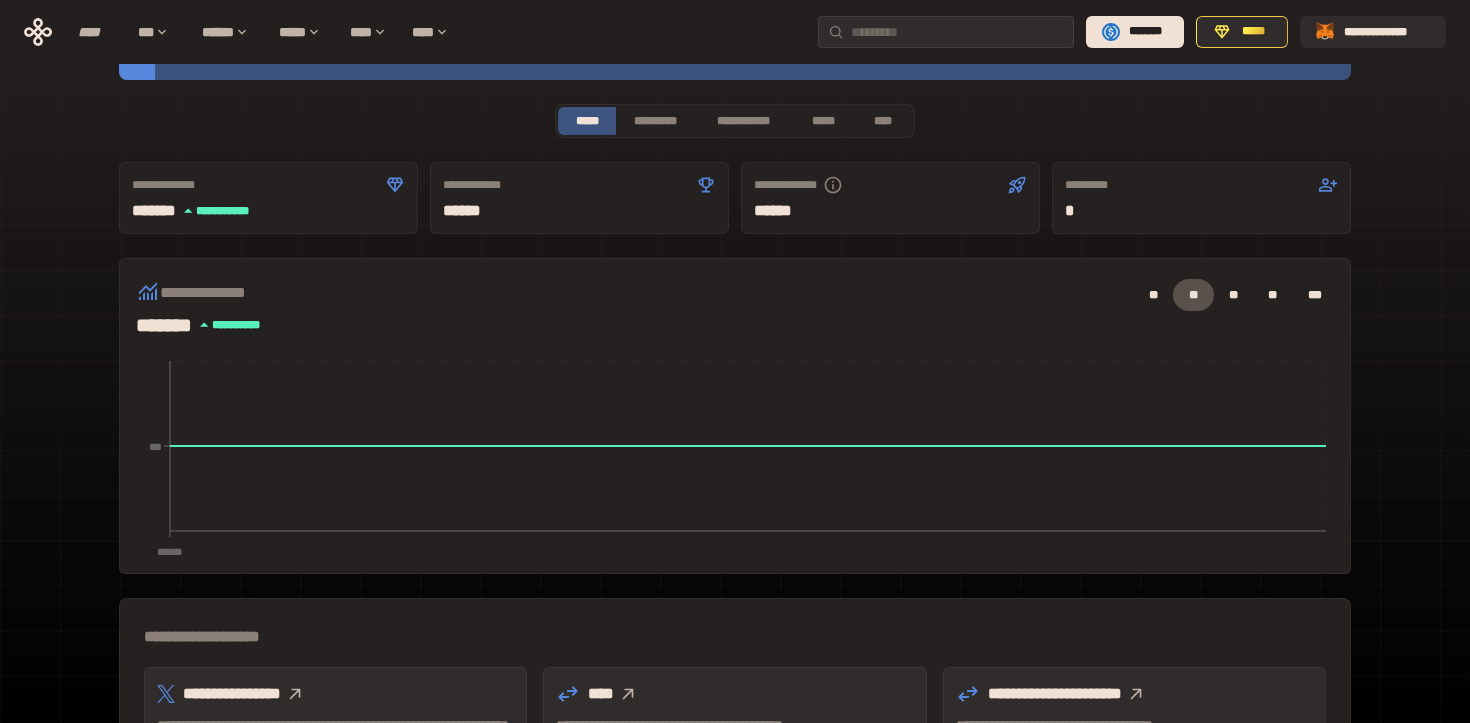 scroll, scrollTop: 0, scrollLeft: 0, axis: both 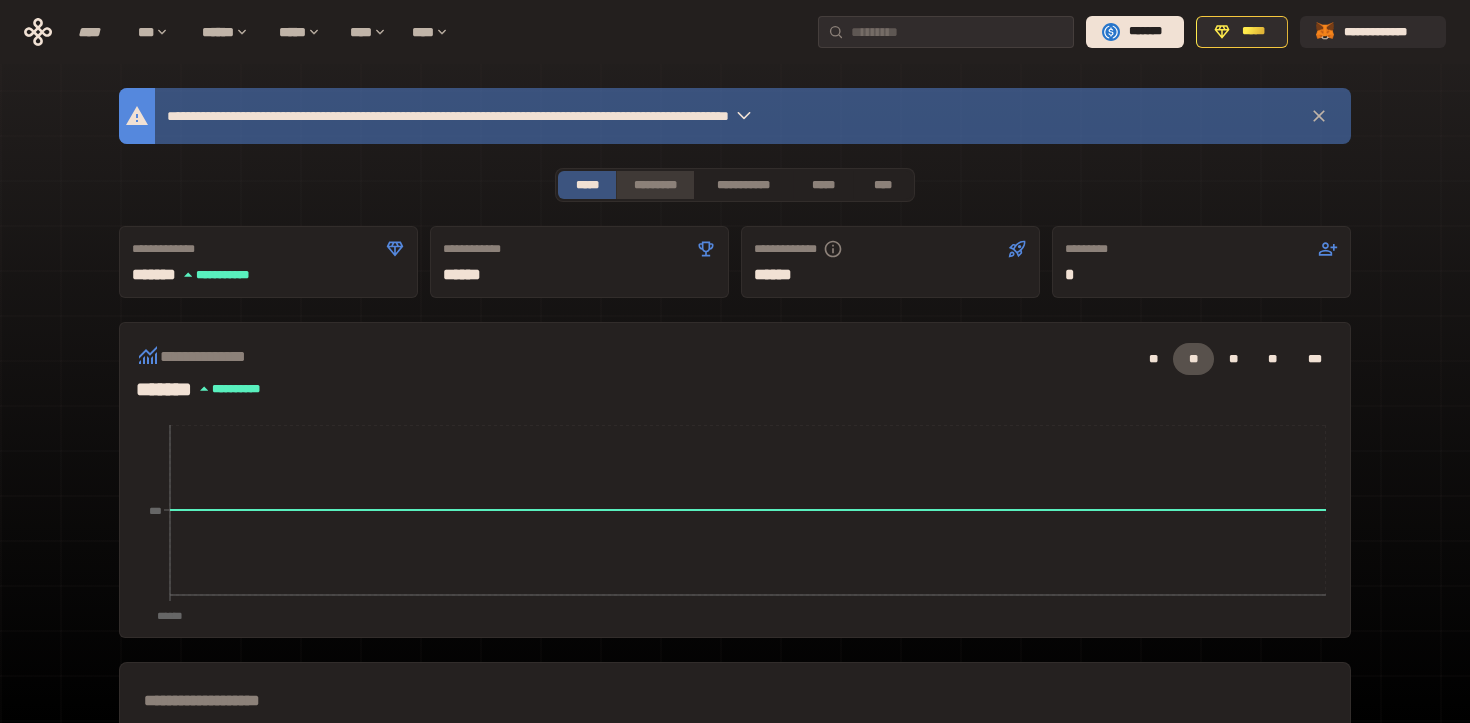 click on "*********" at bounding box center (654, 185) 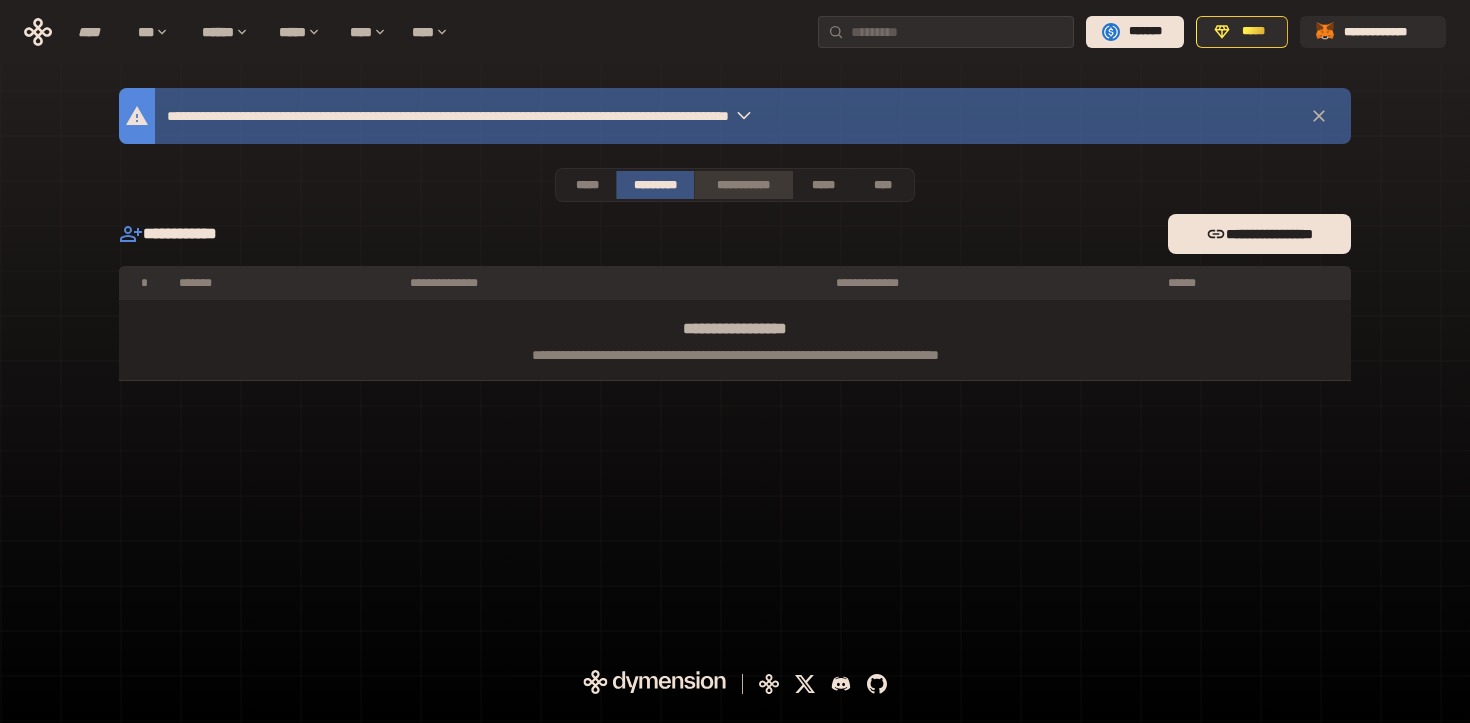 click on "**********" at bounding box center (743, 185) 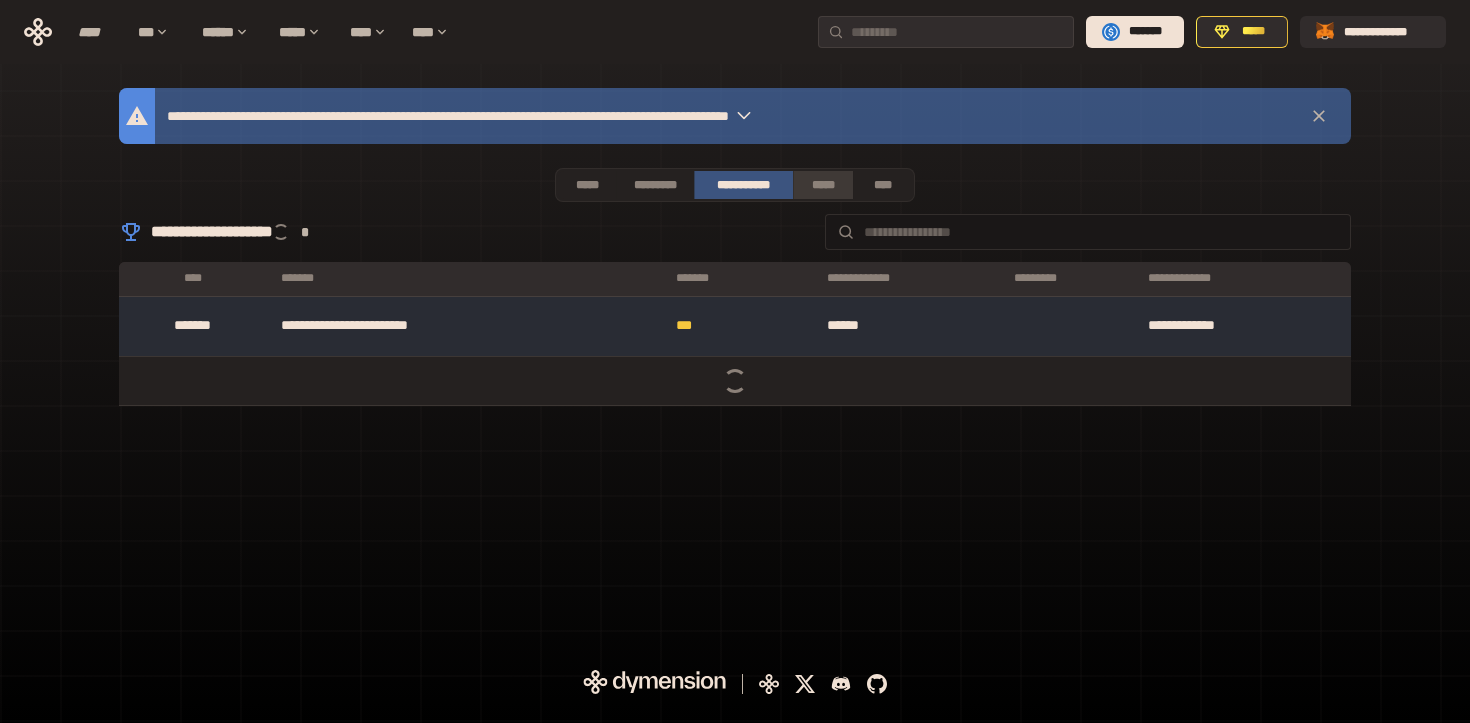 click on "*****" at bounding box center (822, 185) 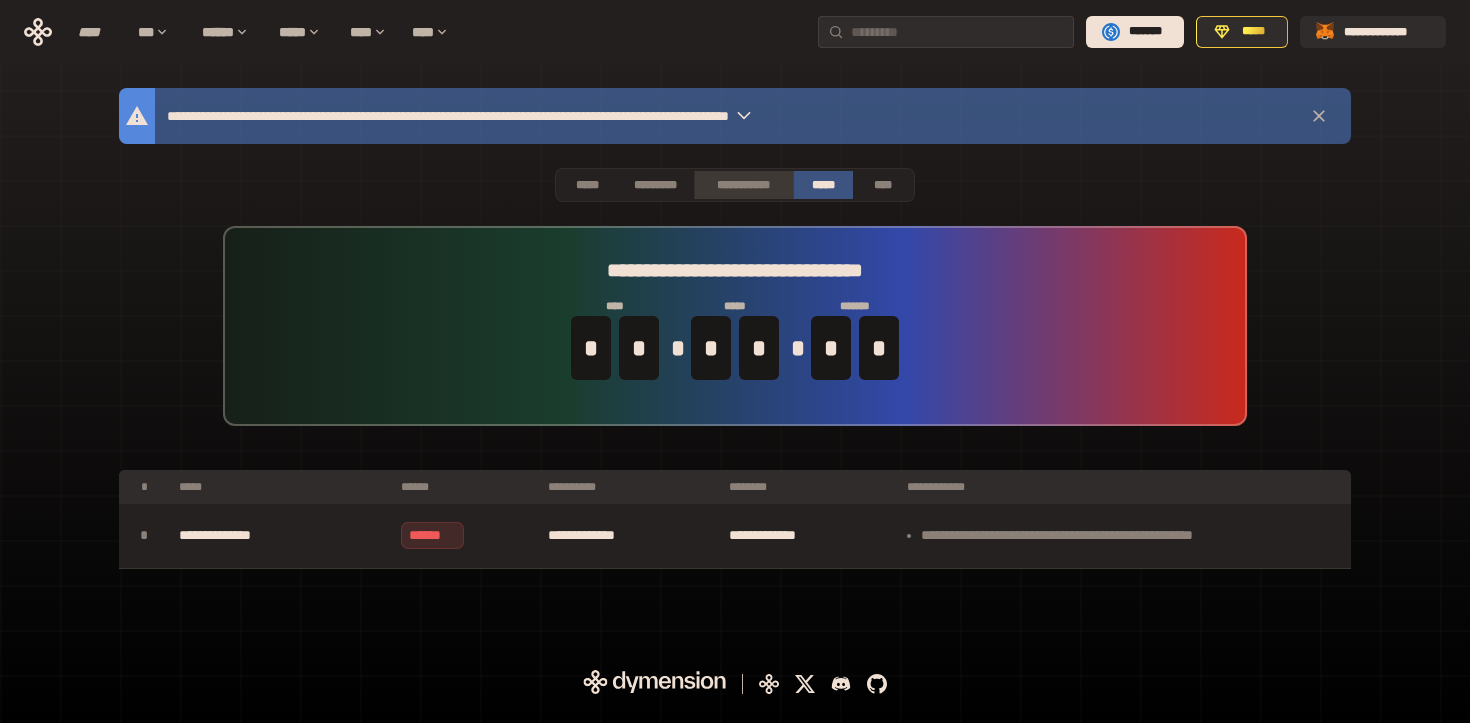 click on "**********" at bounding box center [743, 185] 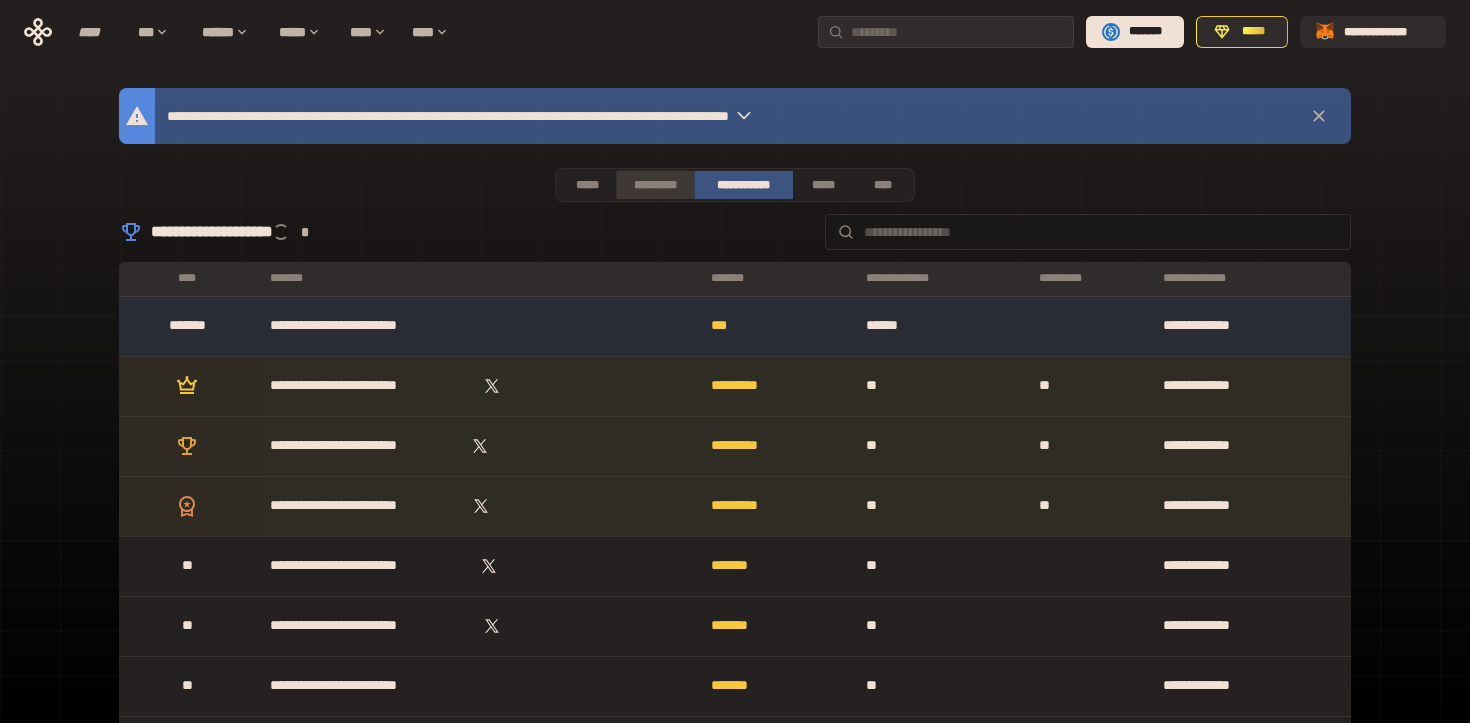 click on "*********" at bounding box center [654, 185] 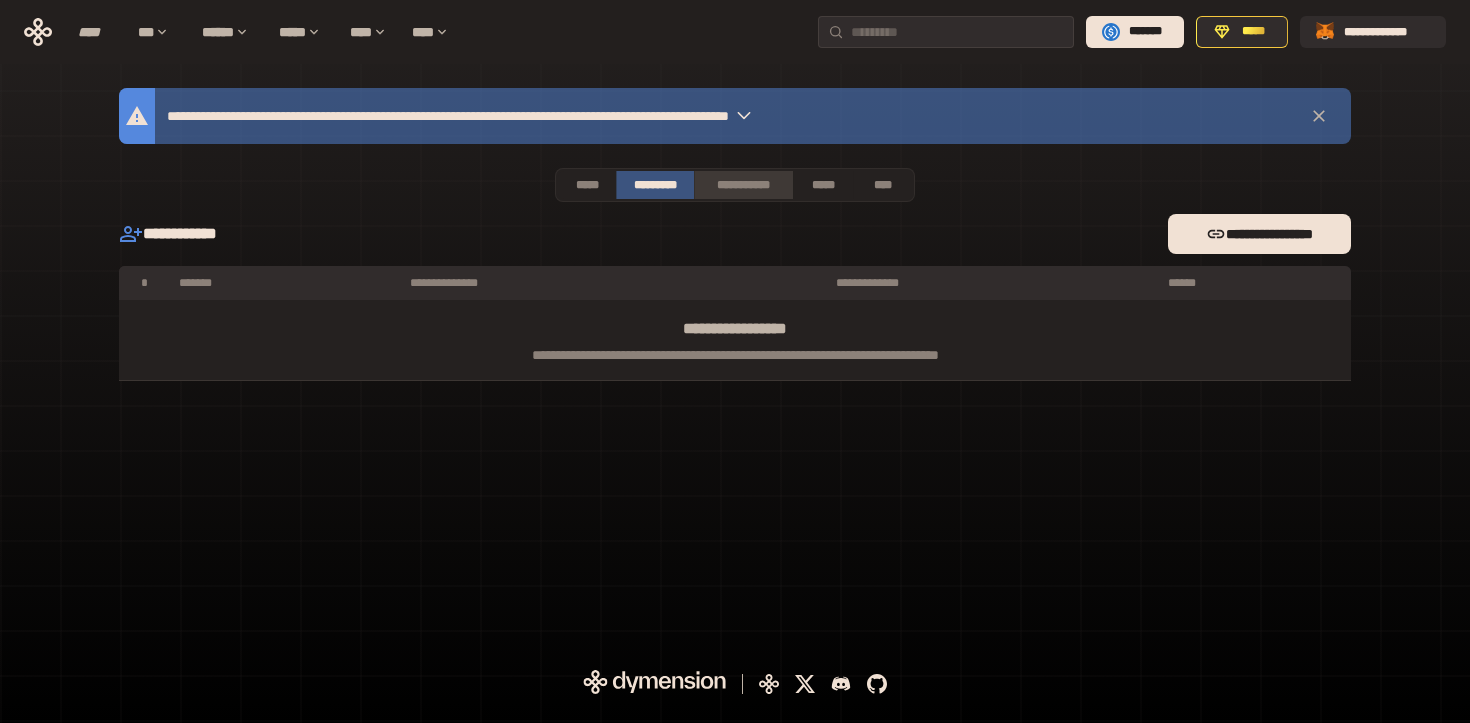 click on "**********" at bounding box center [743, 185] 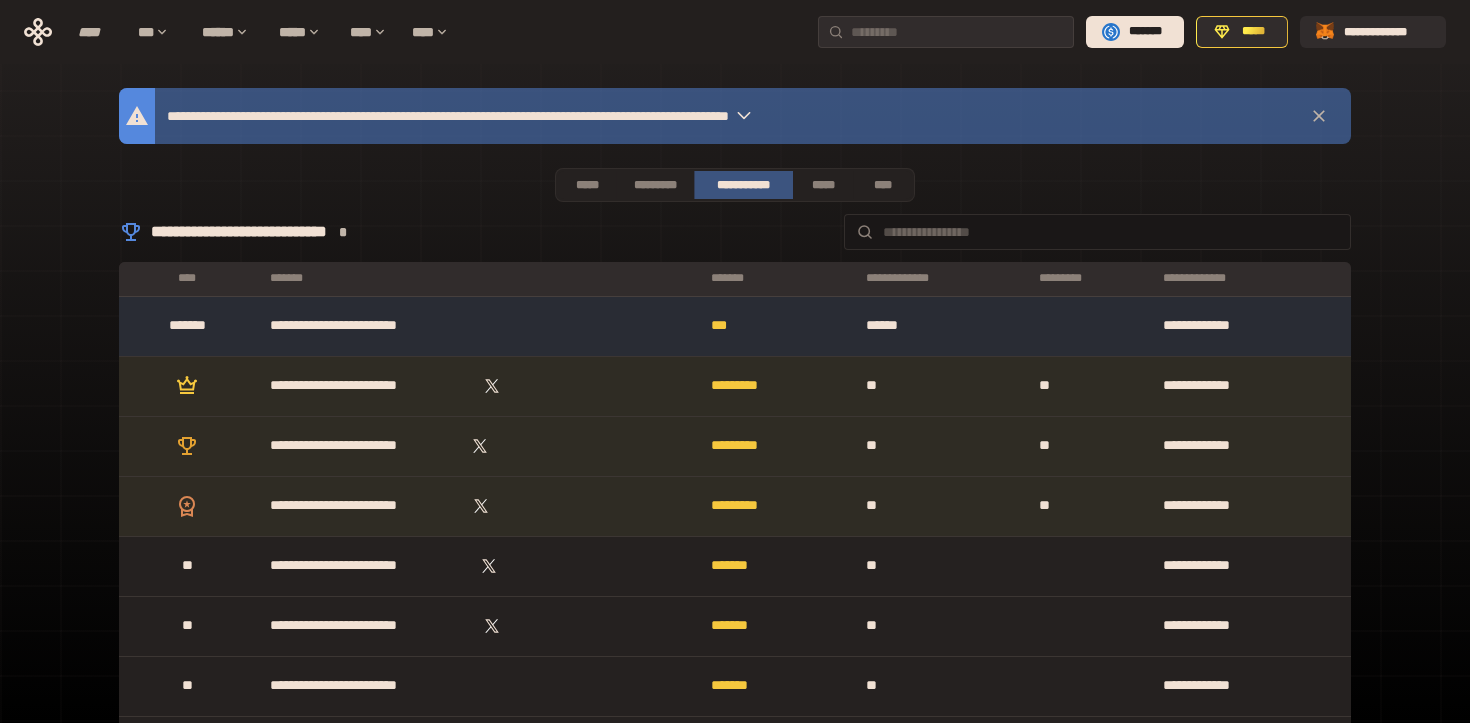 click on "**********" at bounding box center [735, 116] 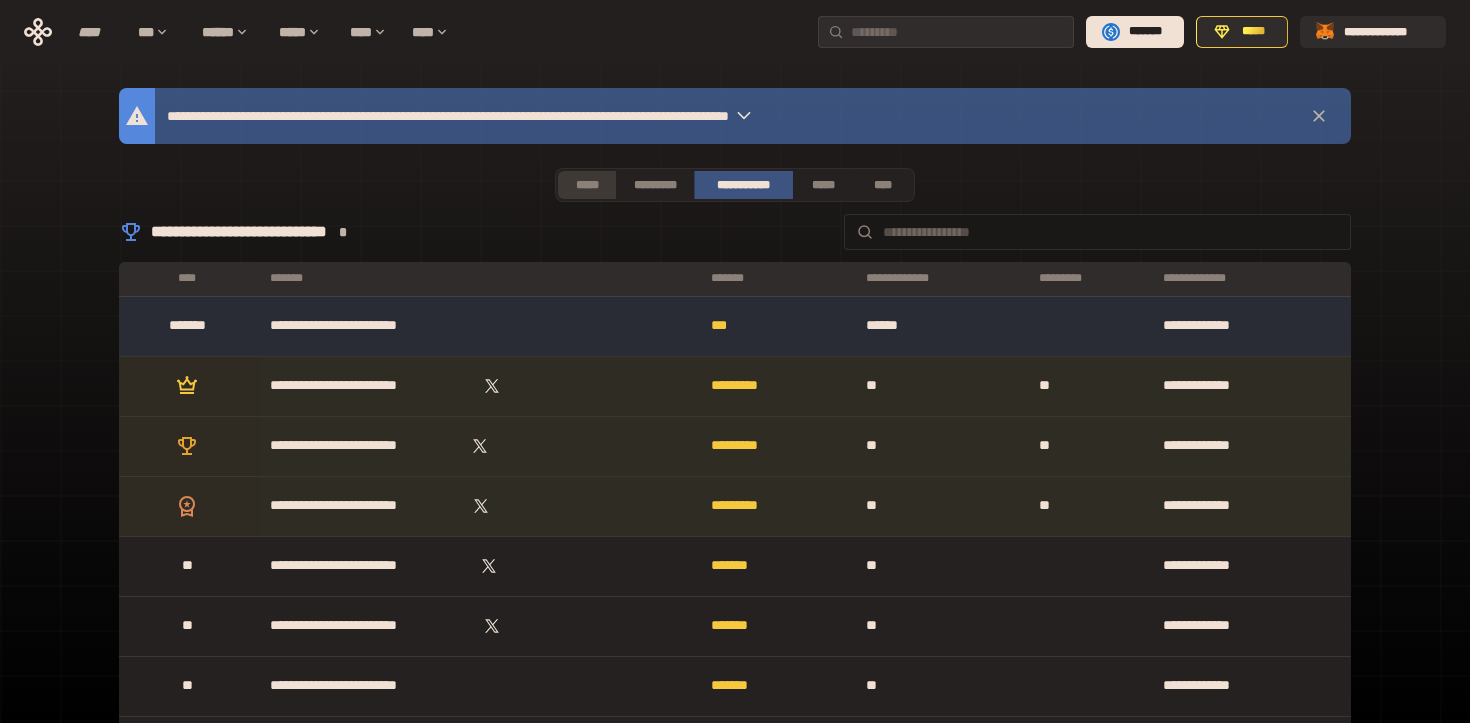click on "*****" at bounding box center [587, 185] 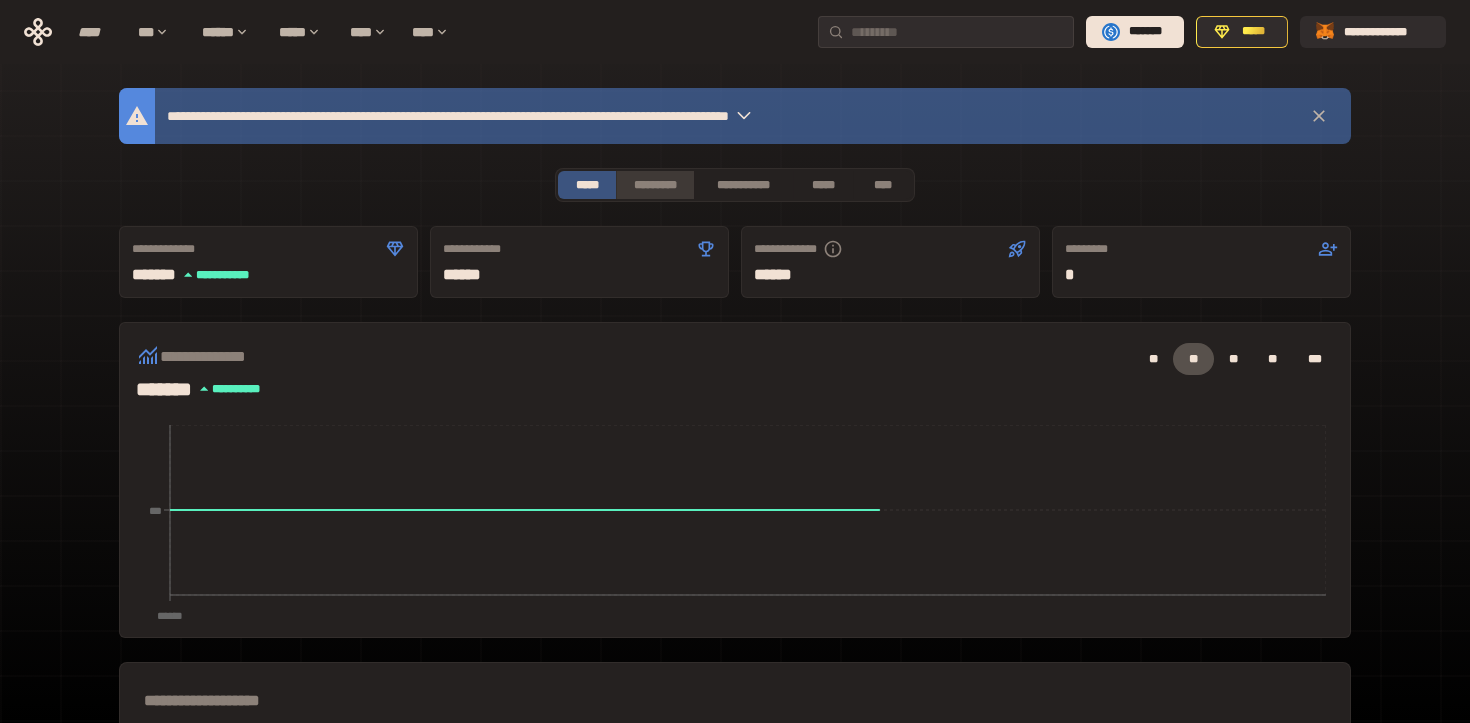 click on "*********" at bounding box center [654, 185] 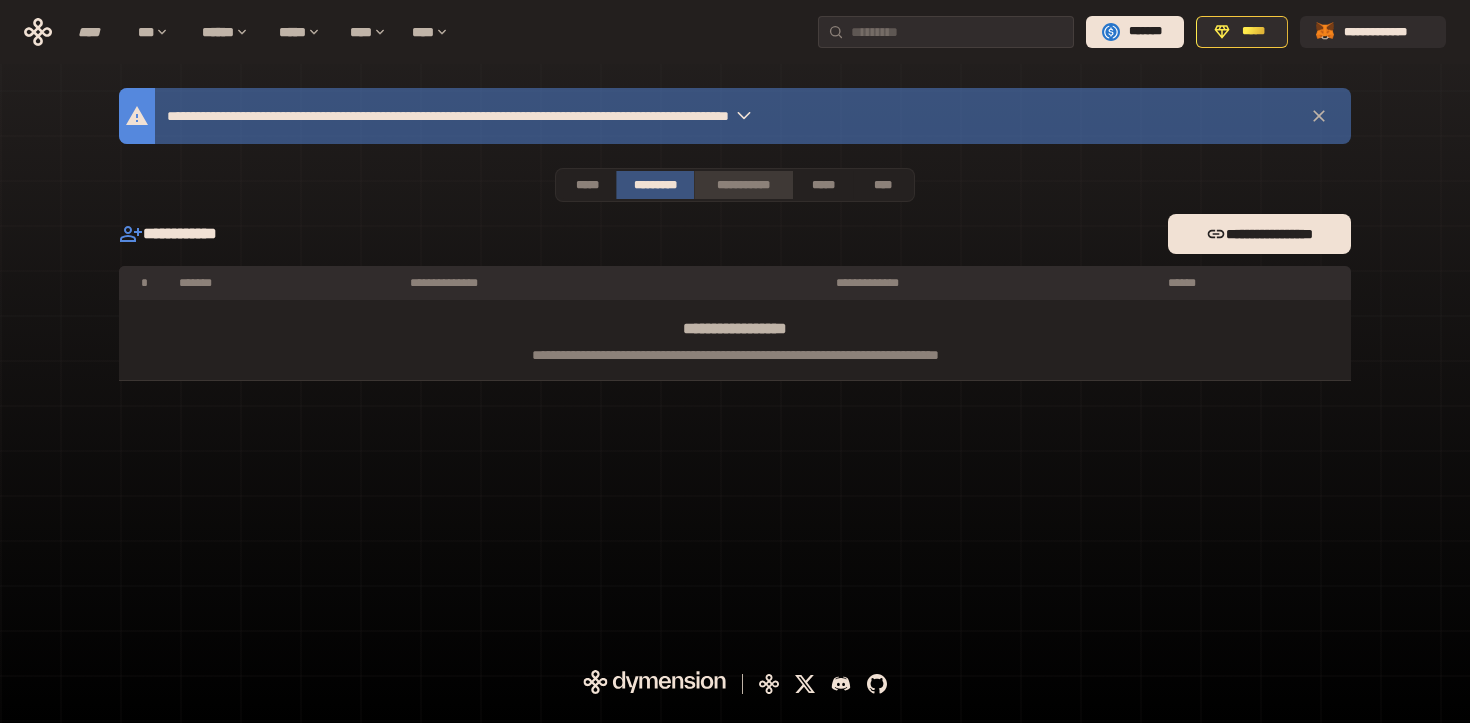click on "**********" at bounding box center (743, 185) 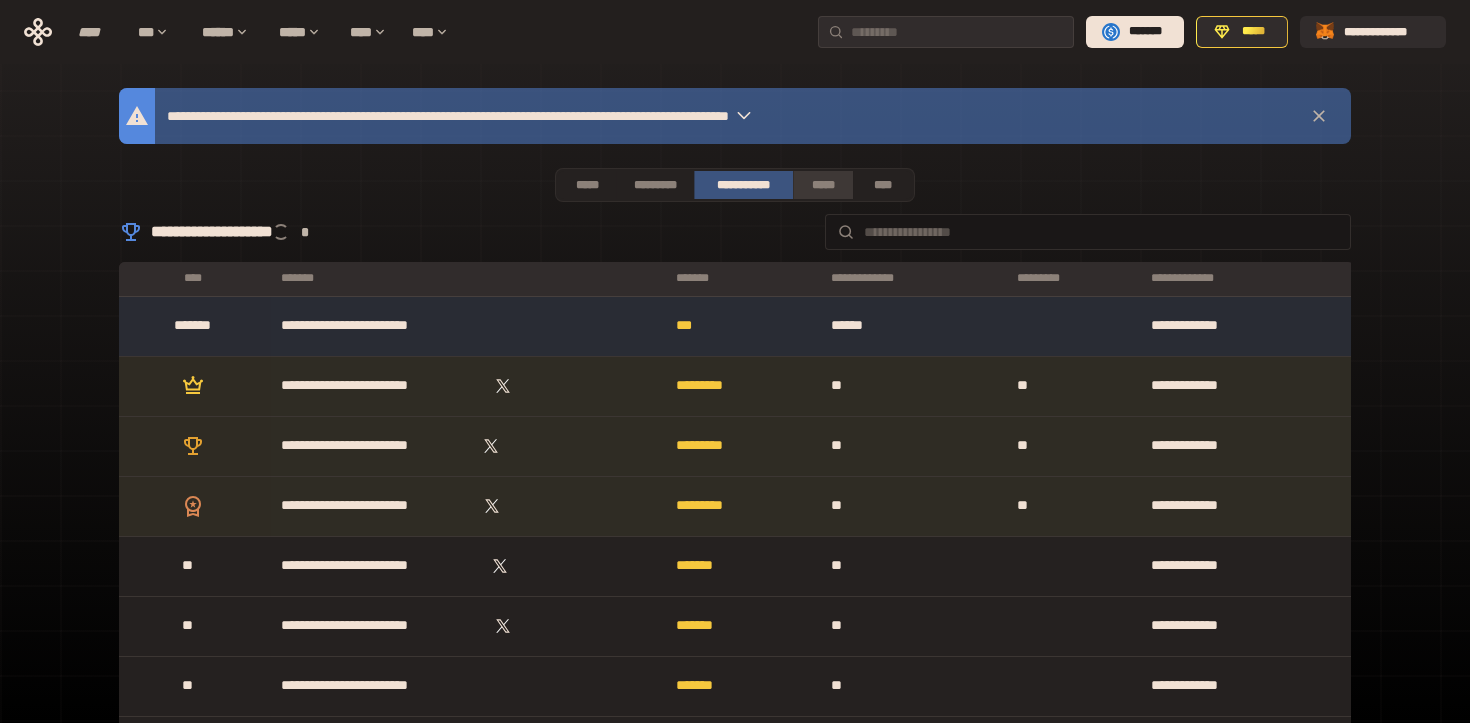 click on "*****" at bounding box center (822, 185) 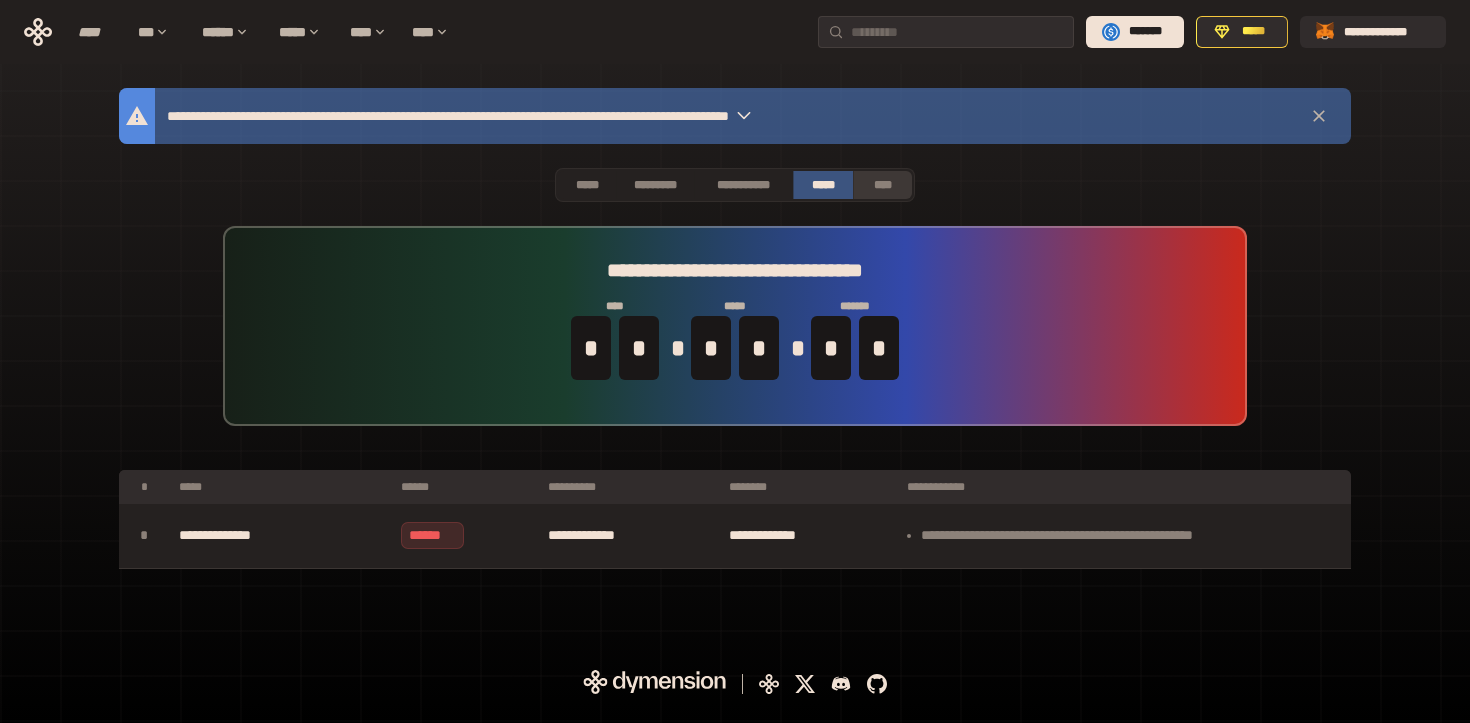 click on "****" at bounding box center (882, 185) 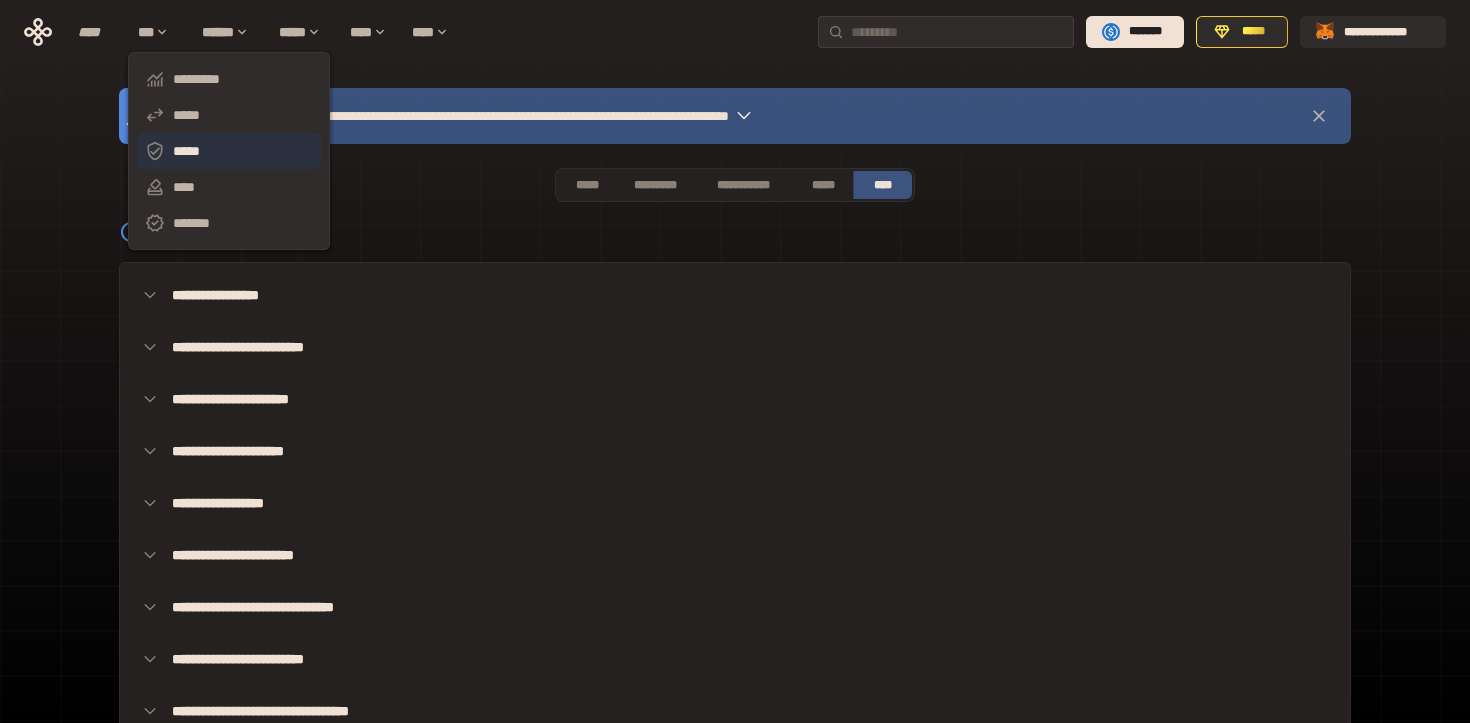 click on "*****" at bounding box center [229, 151] 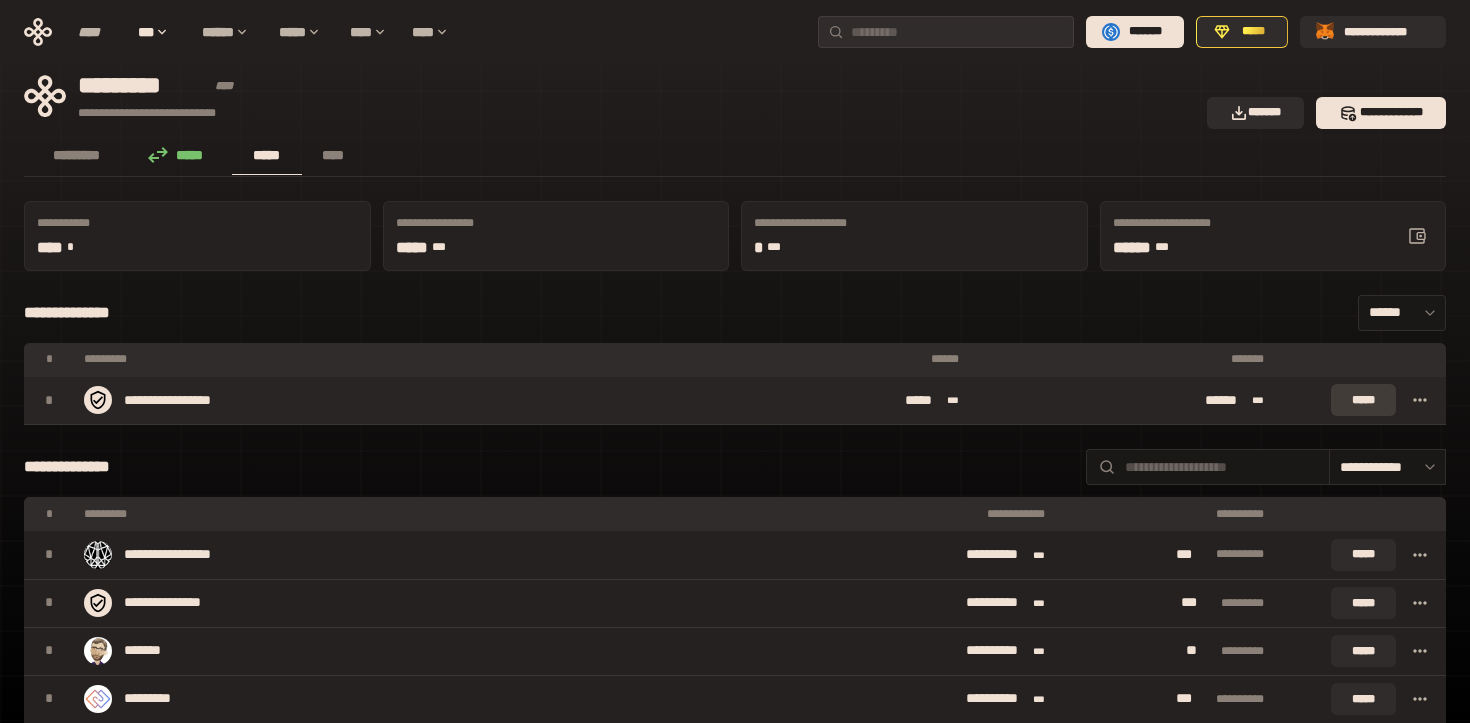 click on "*****" at bounding box center (1363, 400) 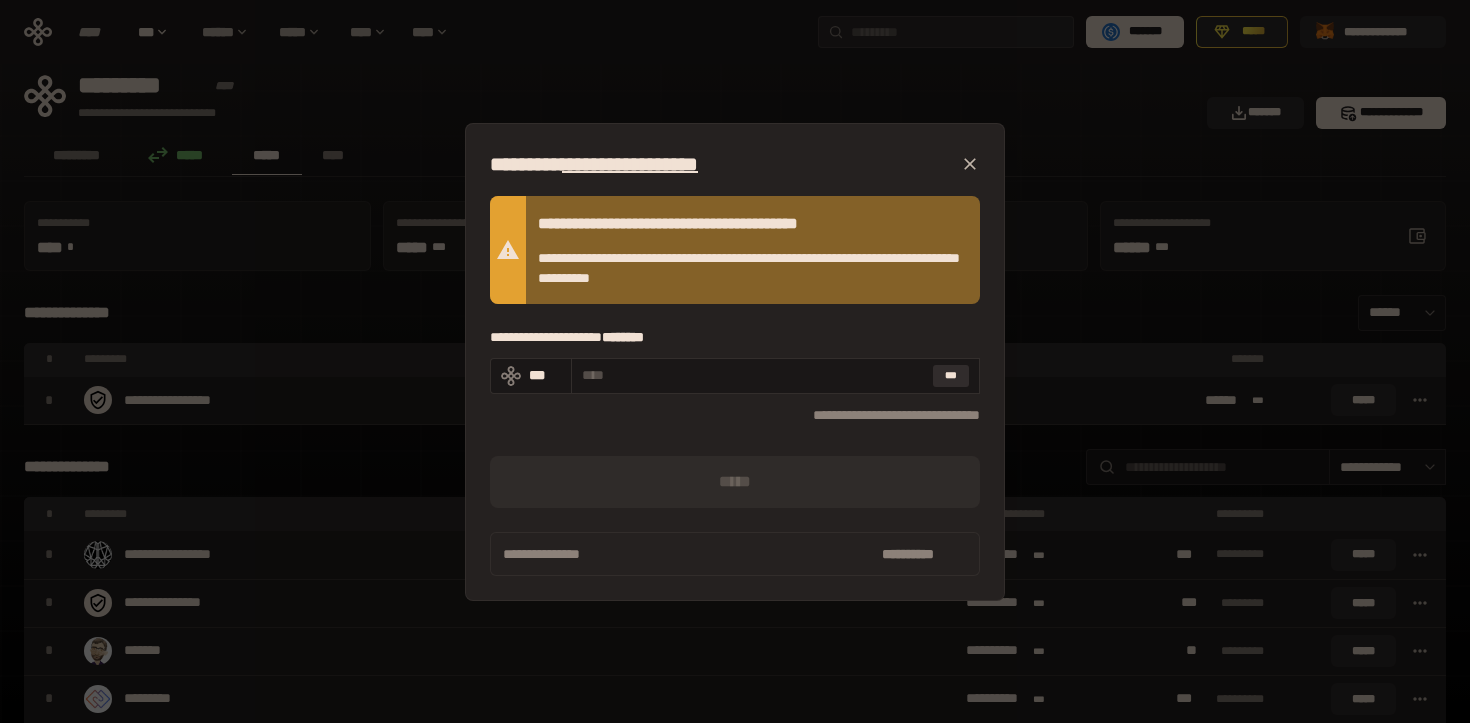 type 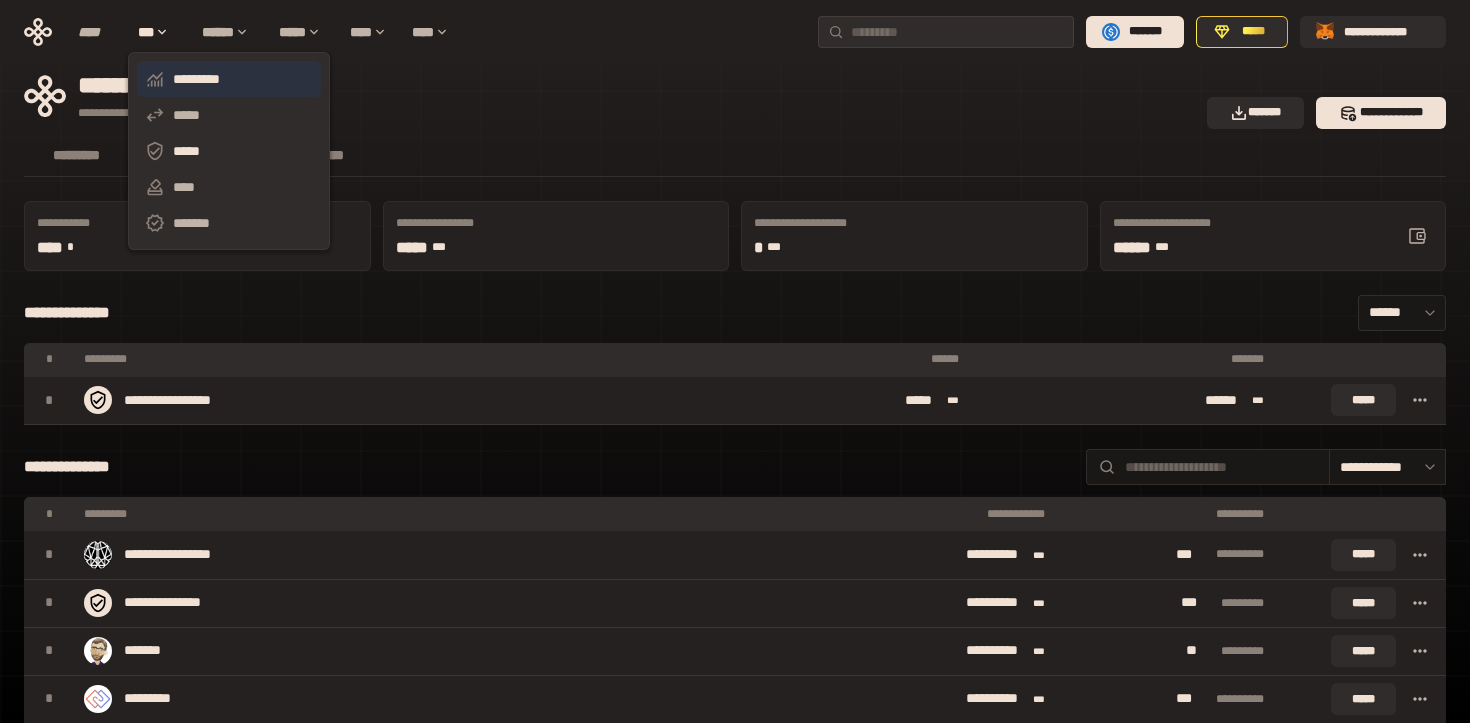 click on "*********" at bounding box center [229, 79] 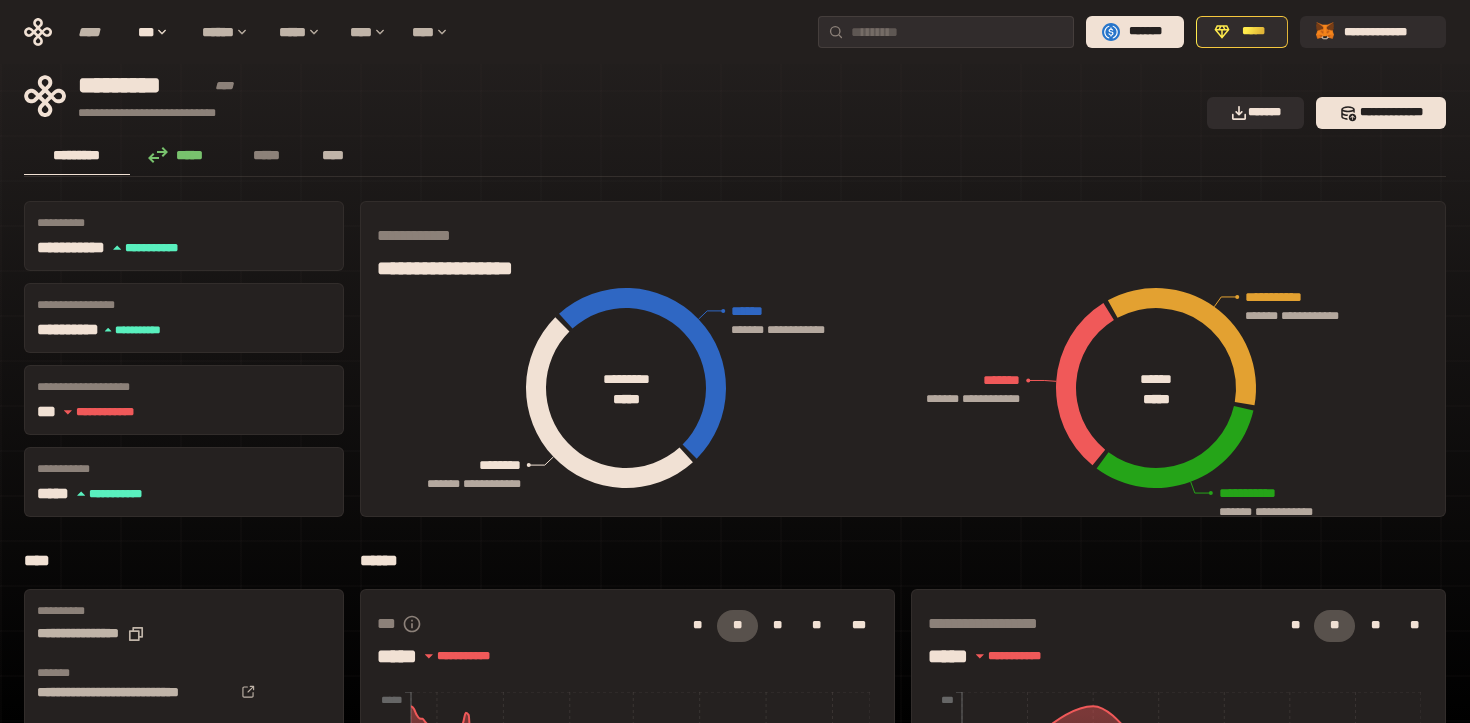 click on "****" at bounding box center (333, 155) 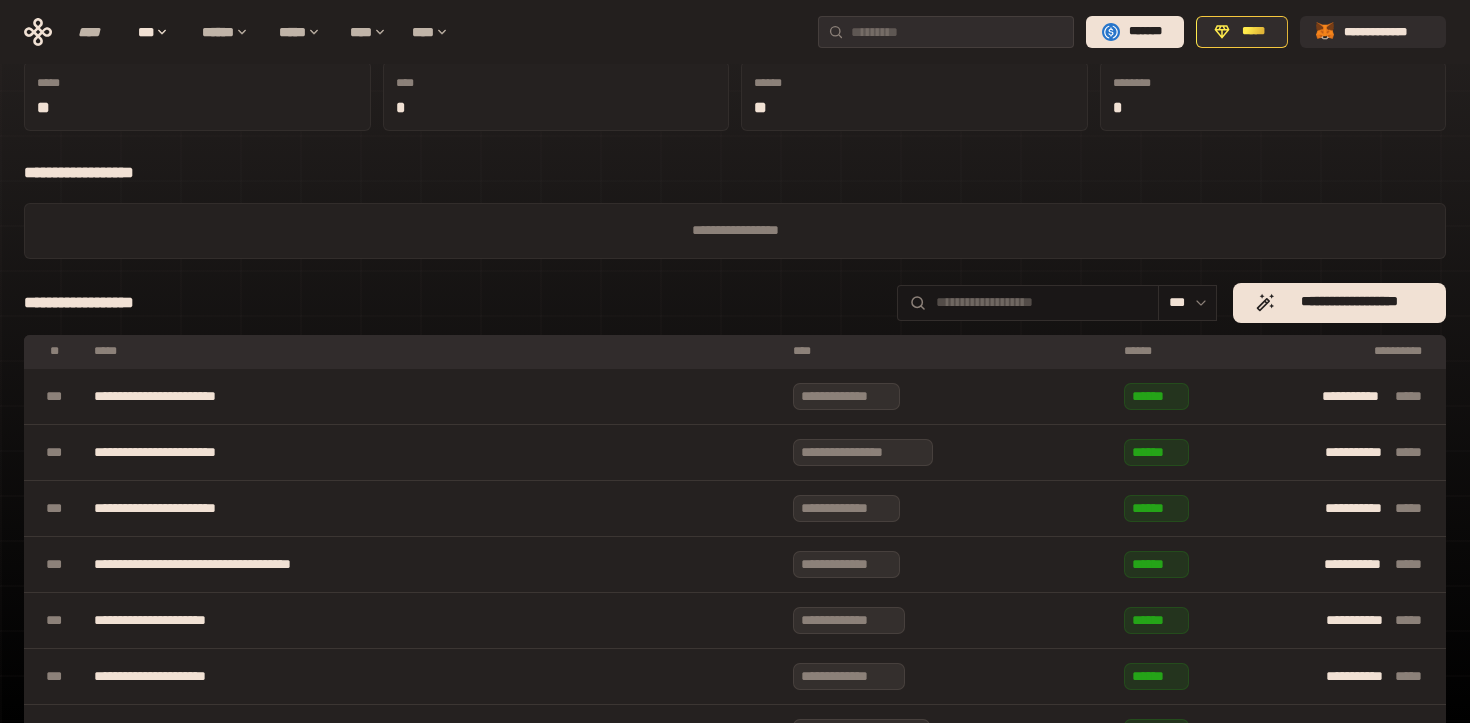 scroll, scrollTop: 142, scrollLeft: 0, axis: vertical 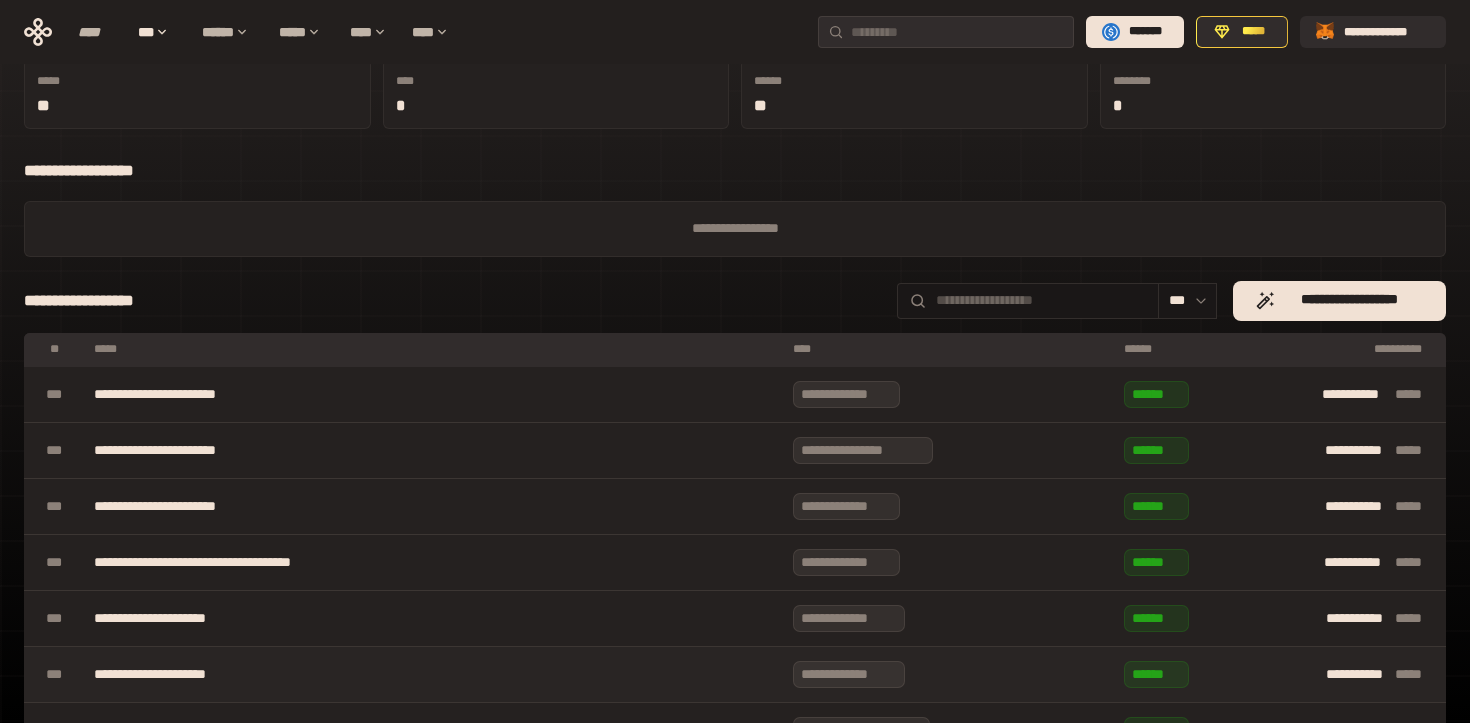 type 